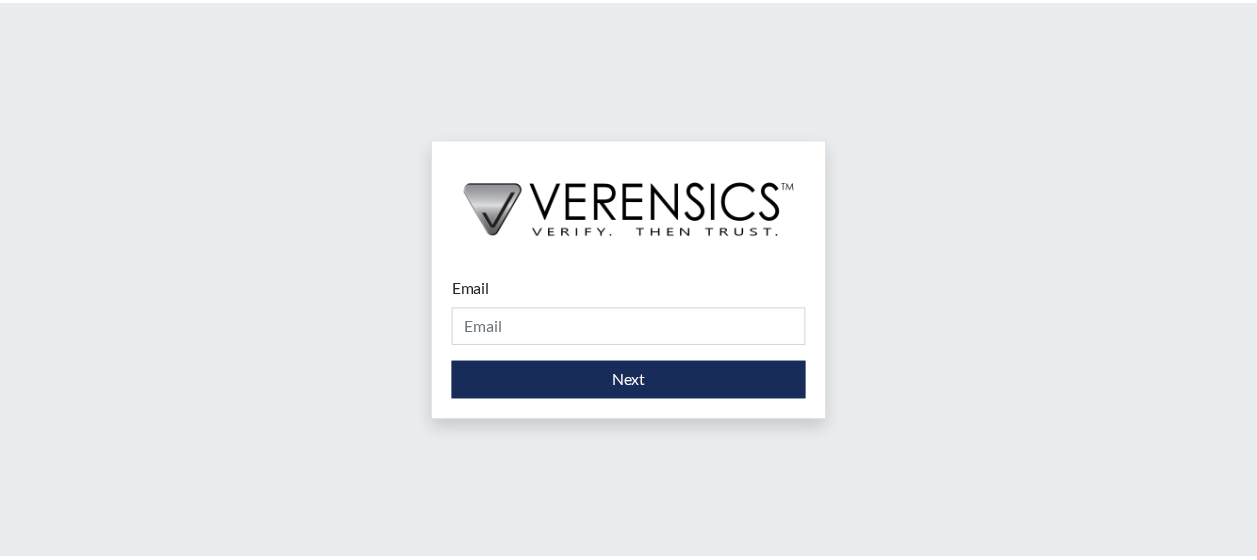 scroll, scrollTop: 0, scrollLeft: 0, axis: both 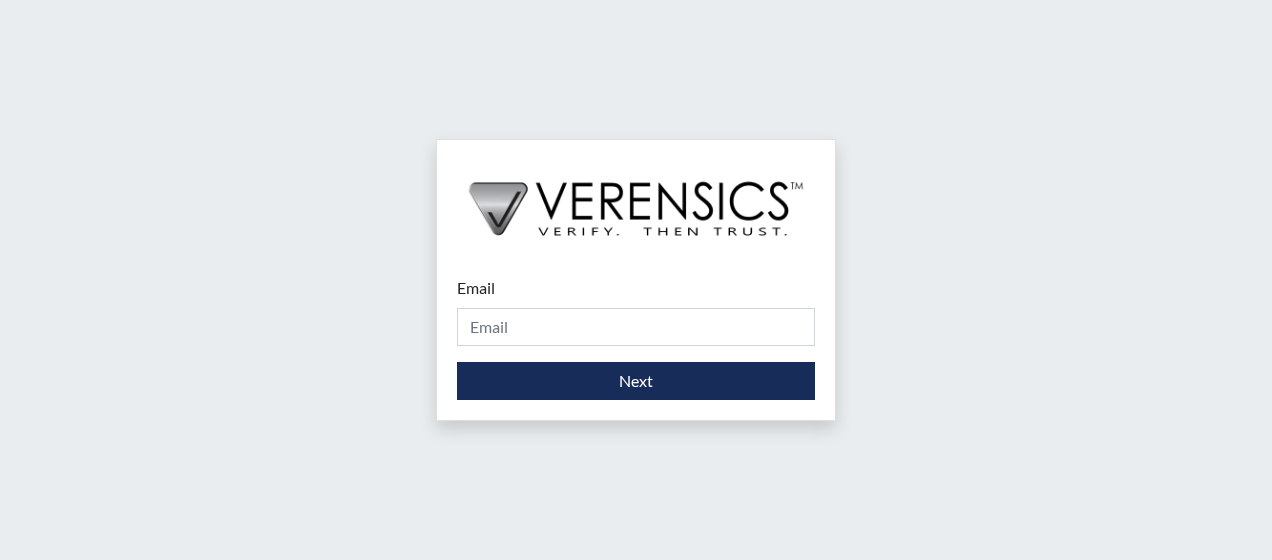 click on "Email  Please provide your email address." at bounding box center (636, 311) 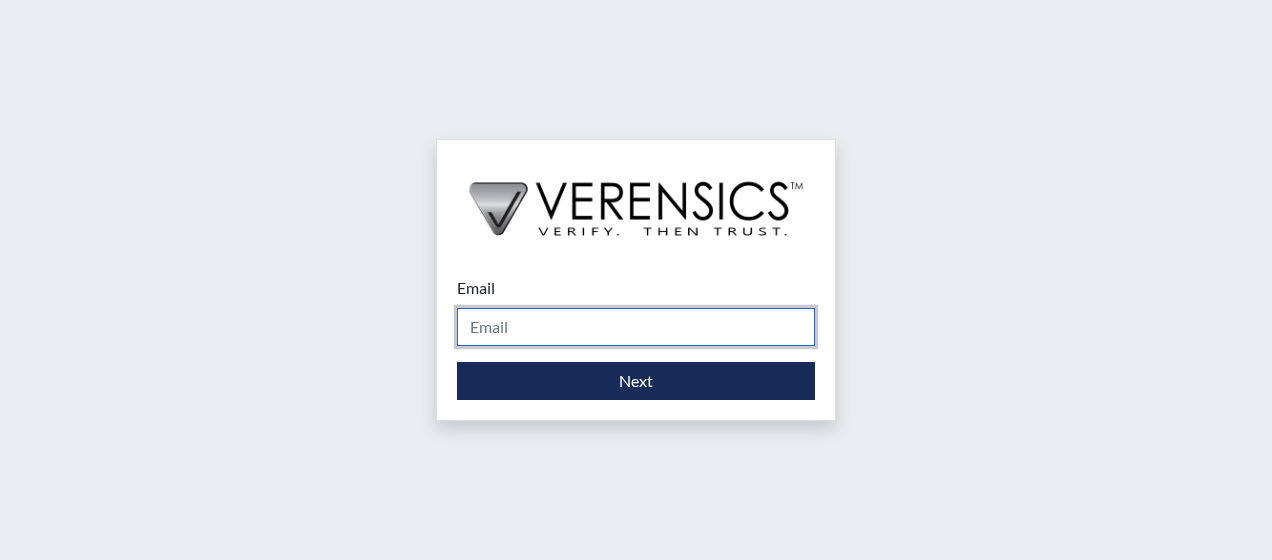 click on "Email" at bounding box center (636, 327) 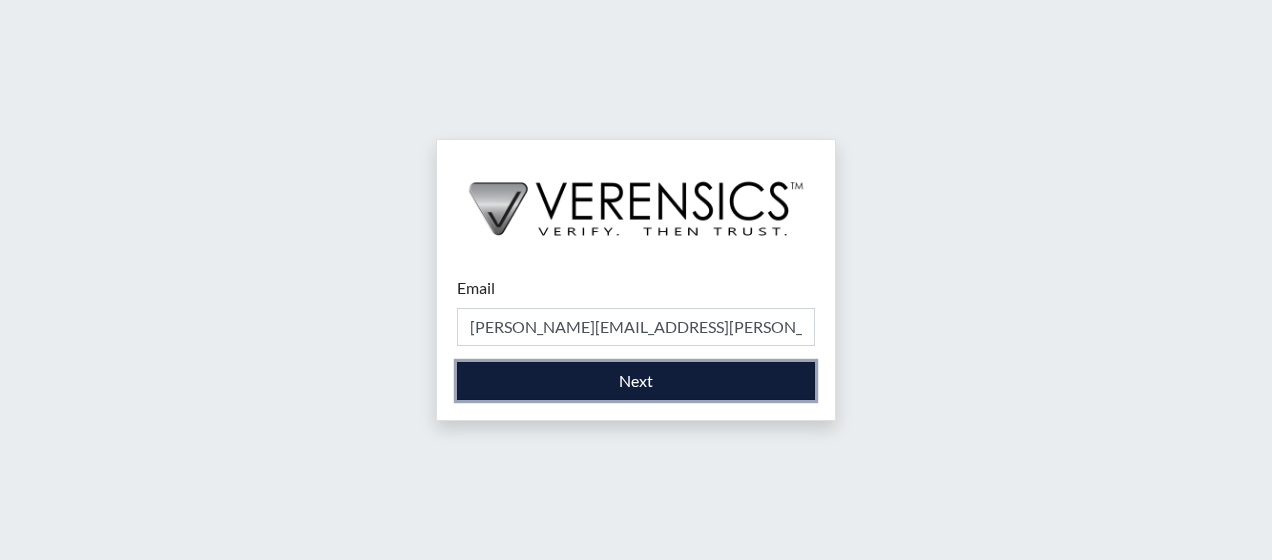 click on "Next" at bounding box center [636, 381] 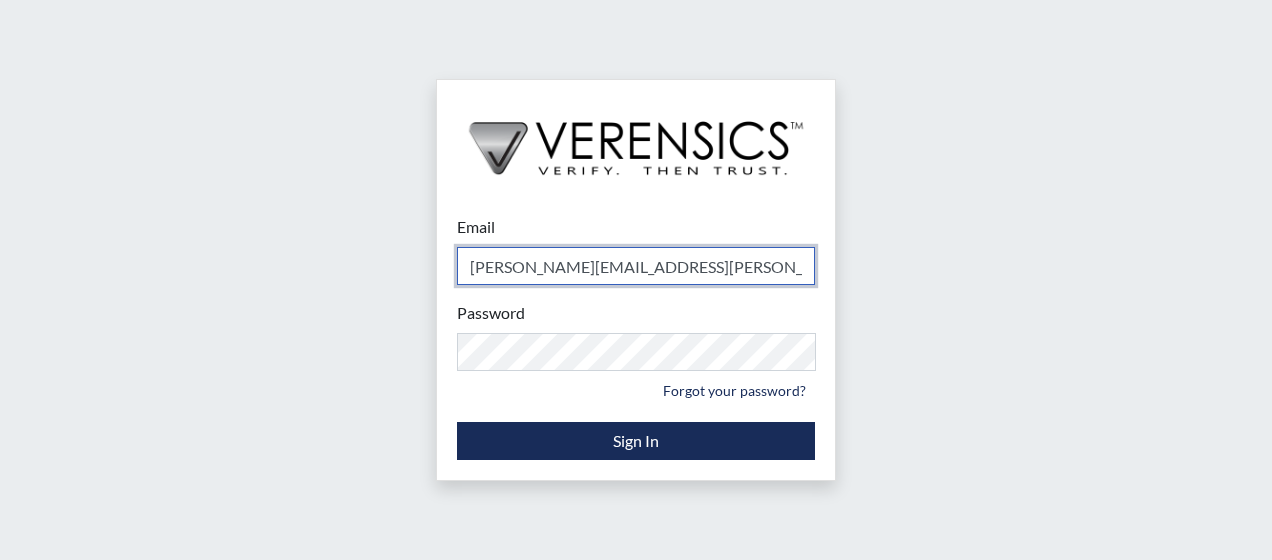 type on "[PERSON_NAME][EMAIL_ADDRESS][PERSON_NAME][DOMAIN_NAME]" 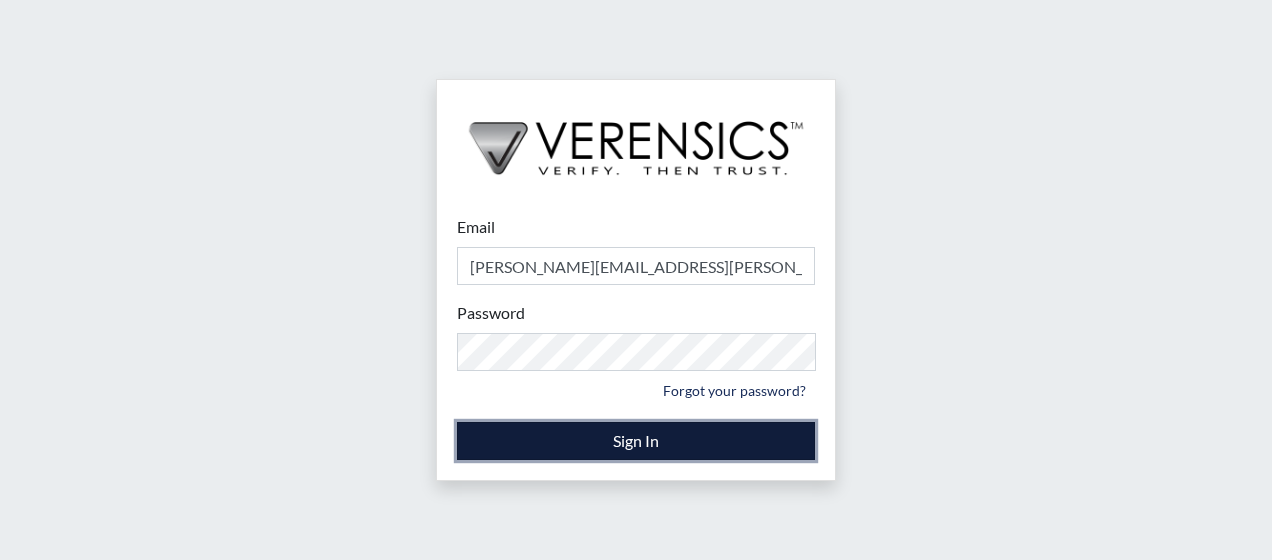 drag, startPoint x: 651, startPoint y: 439, endPoint x: 607, endPoint y: 386, distance: 68.88396 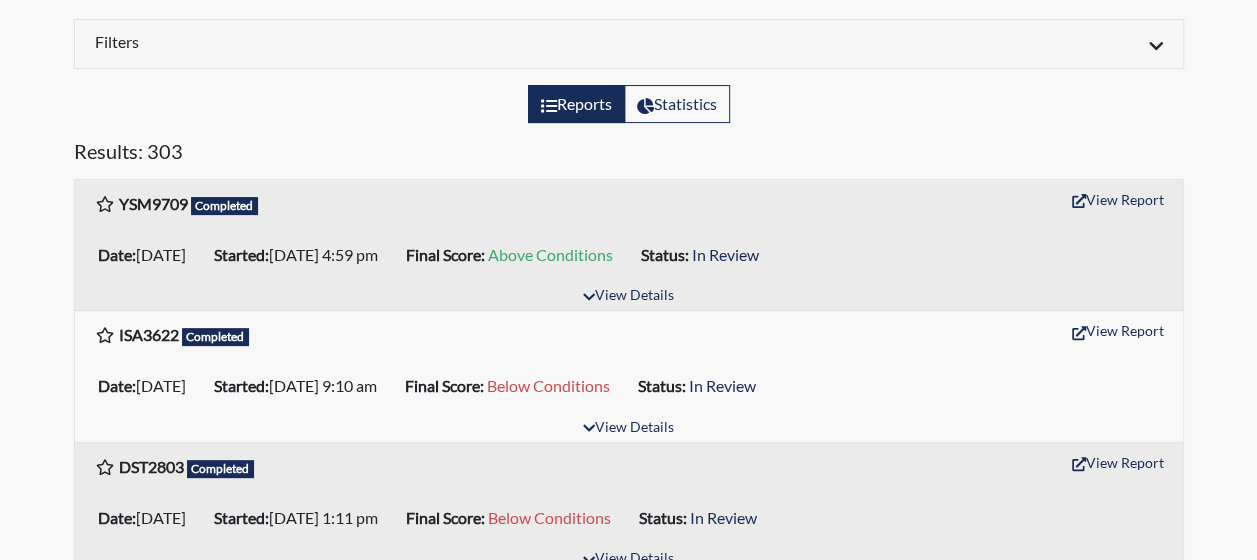 scroll, scrollTop: 0, scrollLeft: 0, axis: both 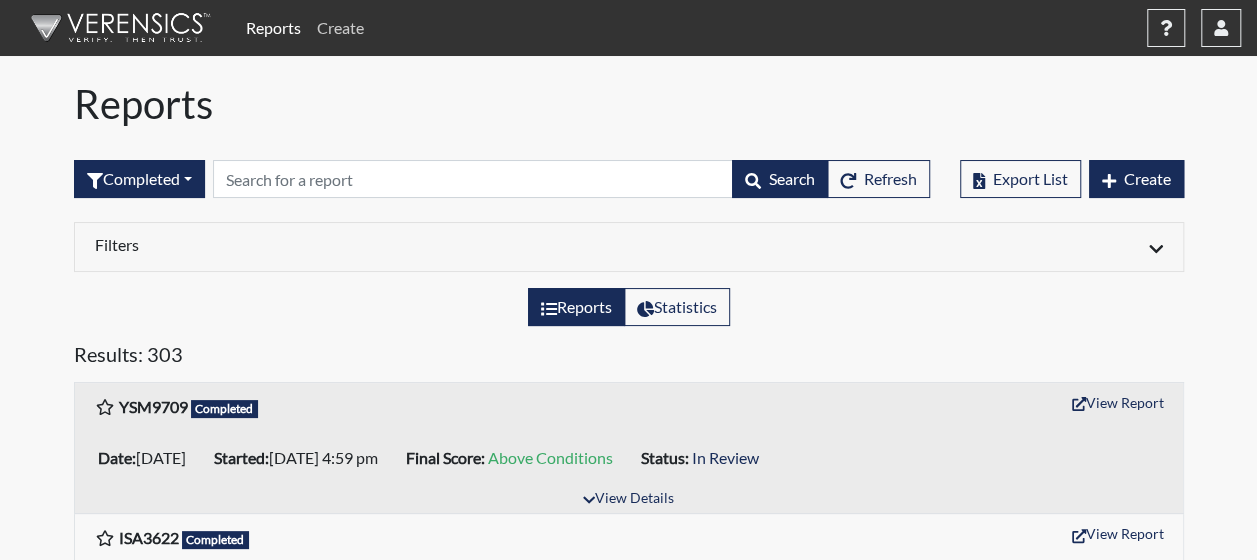 click on "Create" at bounding box center (340, 28) 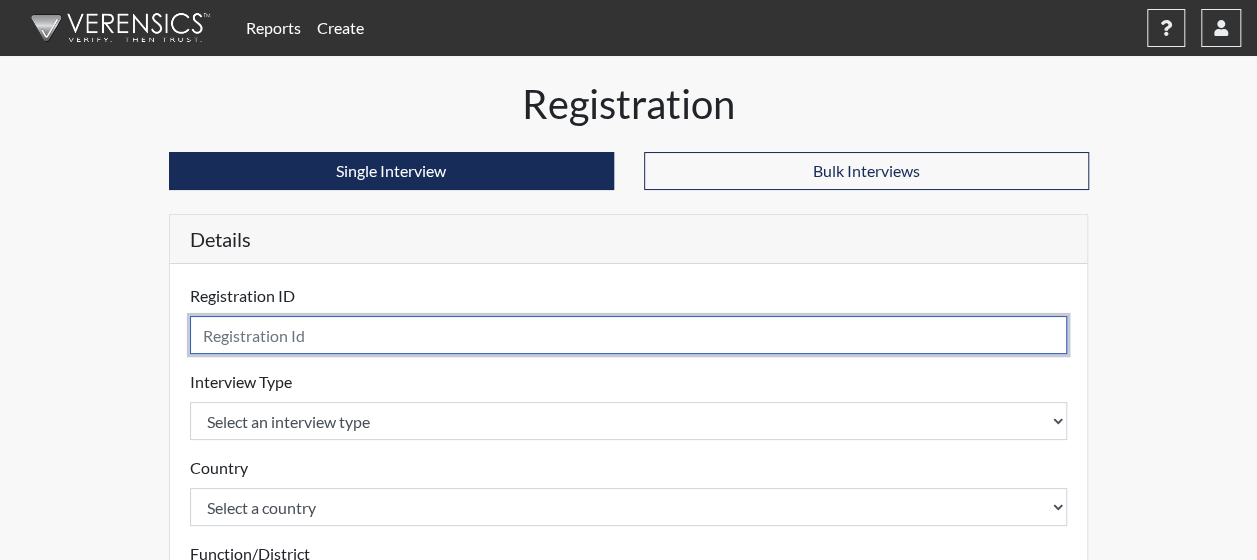 click at bounding box center [629, 335] 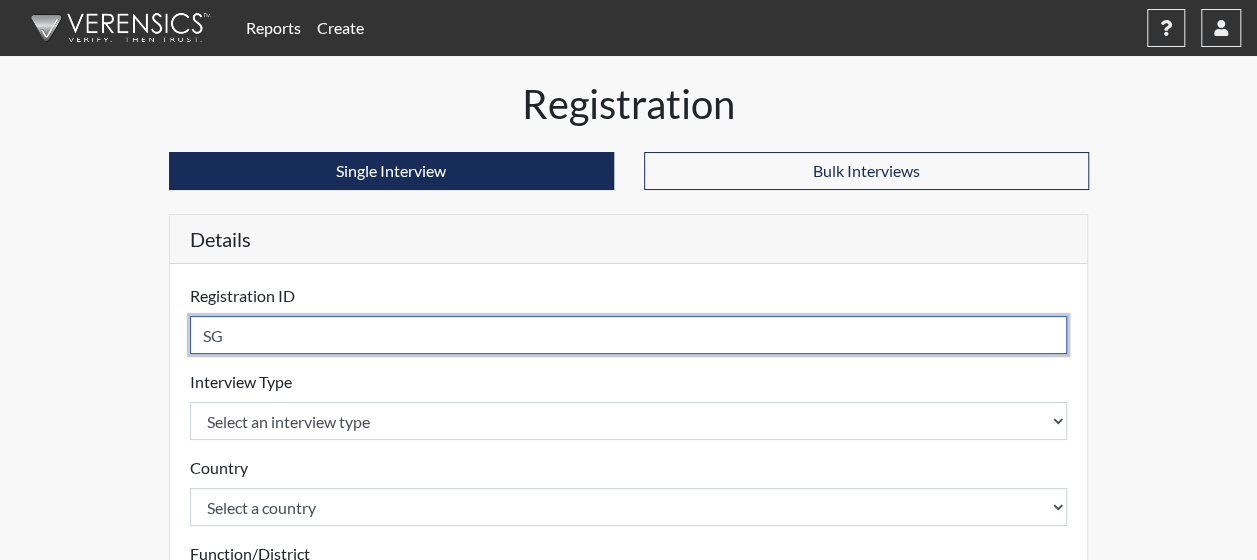 click on "SG" at bounding box center (629, 335) 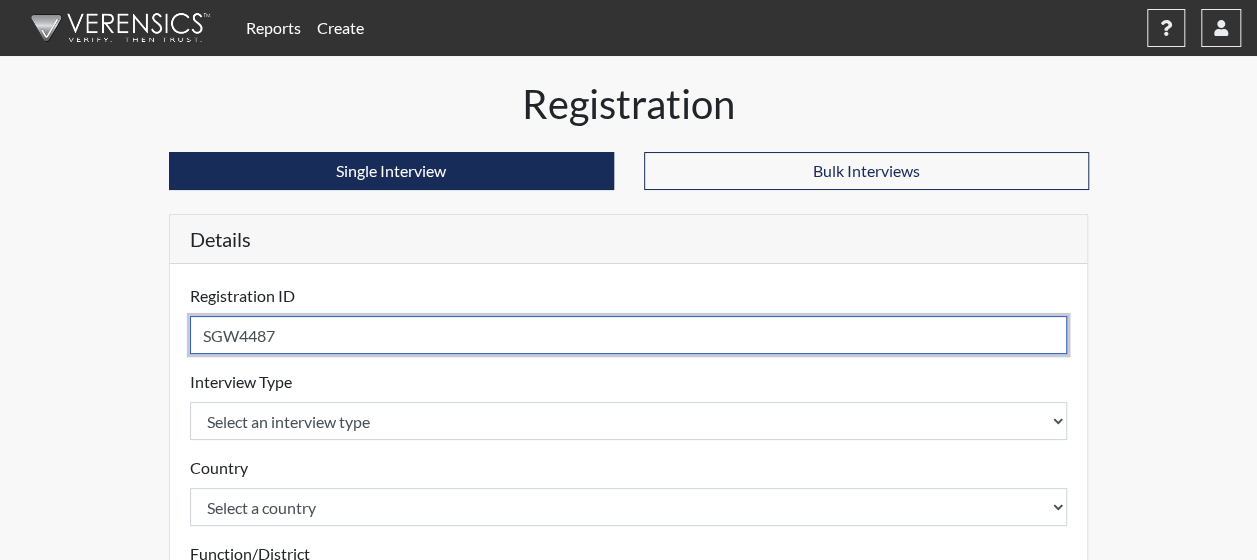 type on "SGW4487" 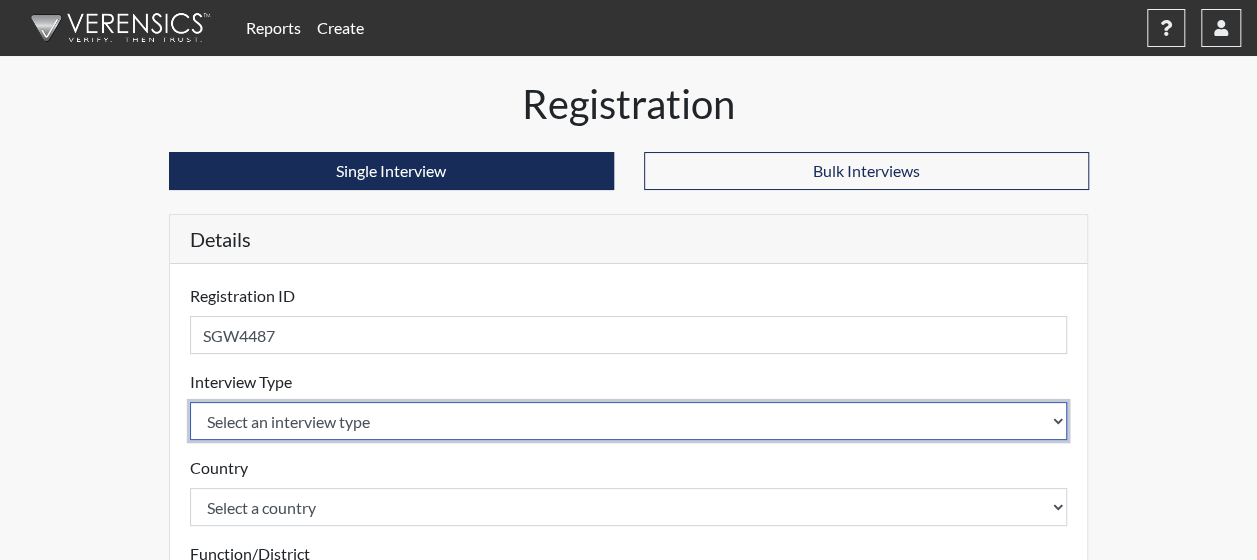 click on "Select an interview type  Corrections Pre-Employment" at bounding box center [629, 421] 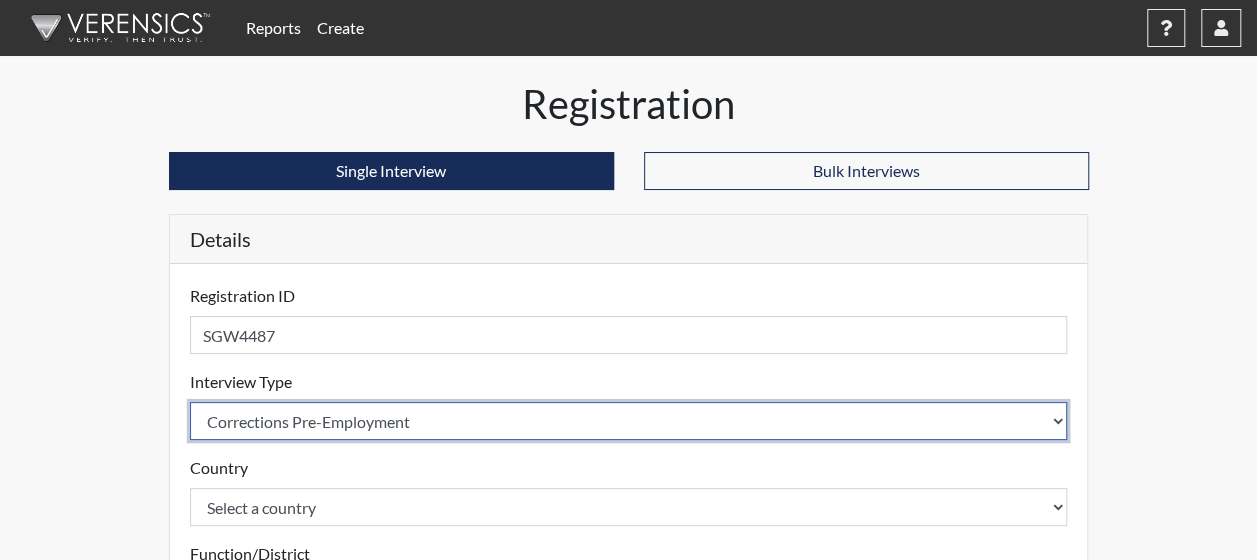 click on "Select an interview type  Corrections Pre-Employment" at bounding box center [629, 421] 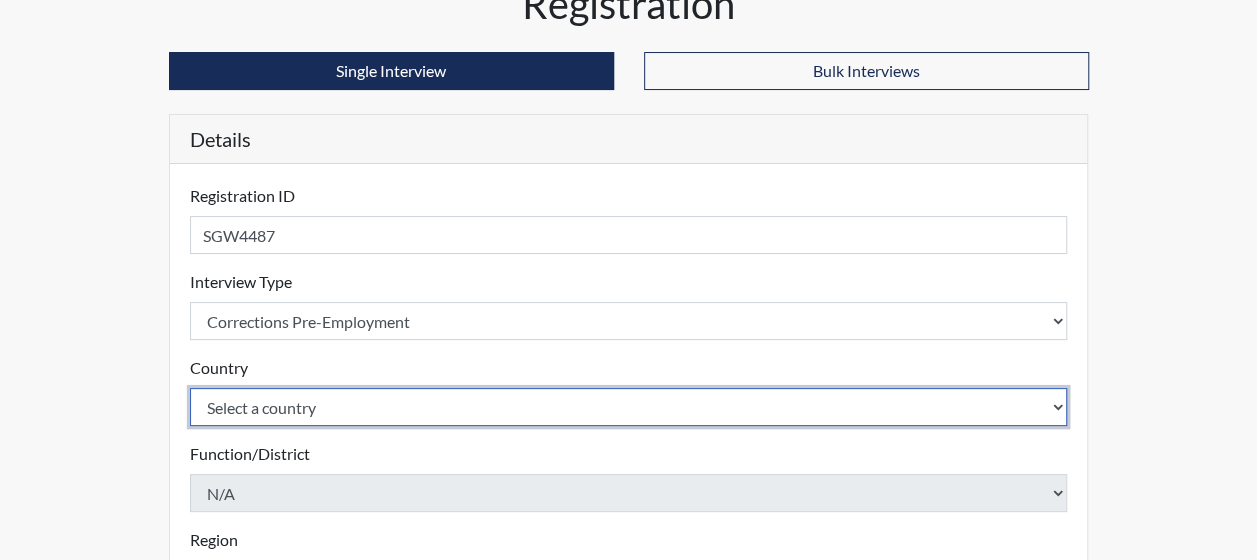 click on "Select a country  [GEOGRAPHIC_DATA]   [GEOGRAPHIC_DATA]" at bounding box center (629, 407) 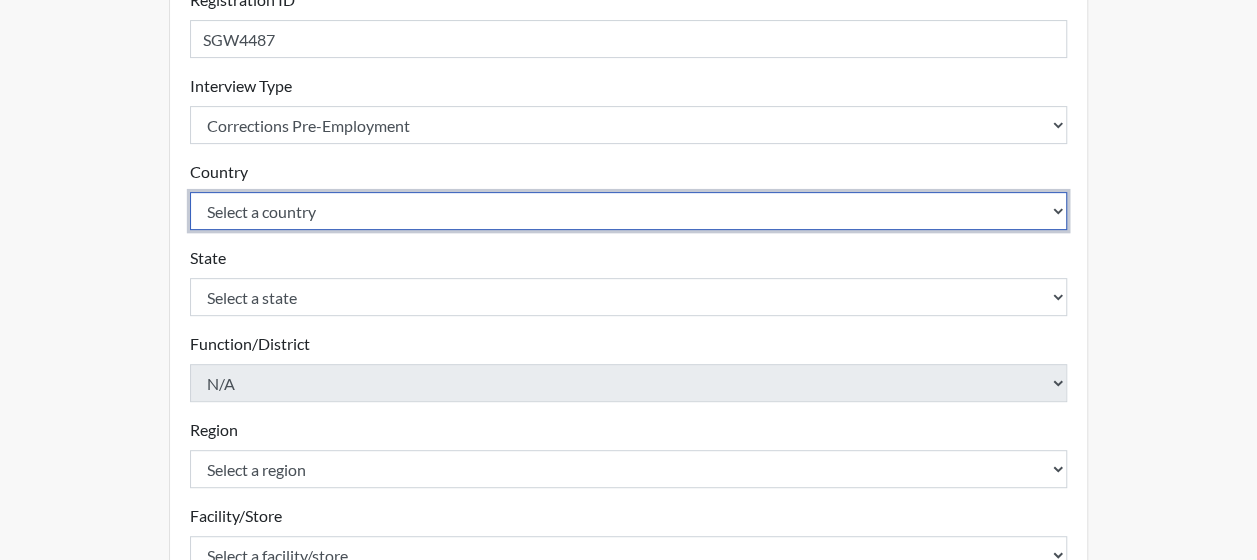 scroll, scrollTop: 300, scrollLeft: 0, axis: vertical 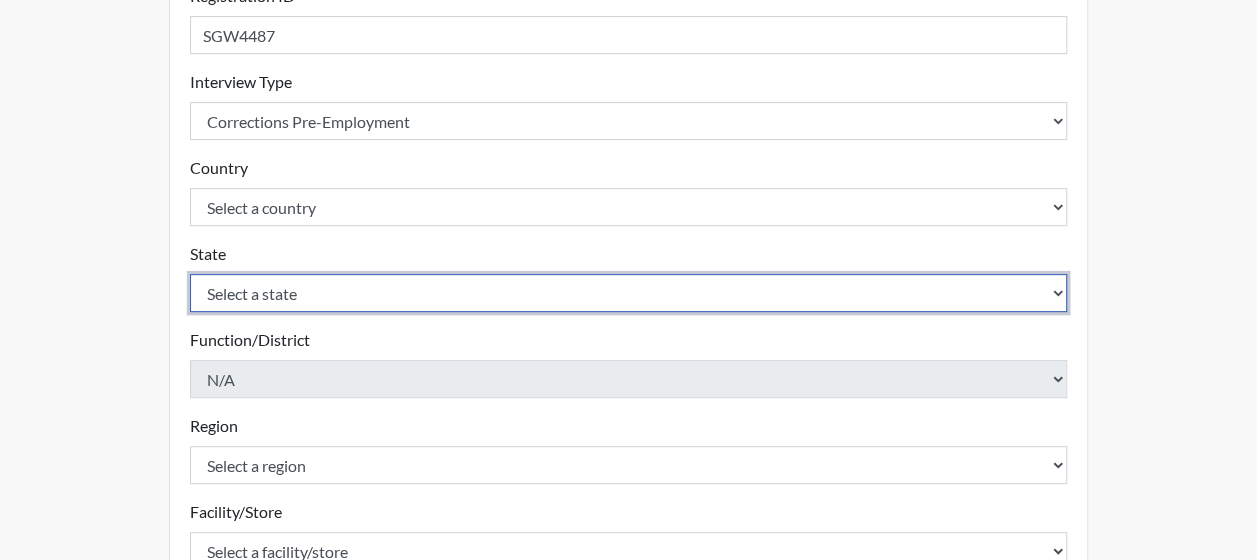 click on "Select a state  [US_STATE]   [US_STATE]   [US_STATE]   [US_STATE]   [US_STATE]   [US_STATE]   [US_STATE]   [US_STATE]   [US_STATE]   [US_STATE]   [US_STATE]   [US_STATE]   [US_STATE]   [US_STATE]   [US_STATE]   [US_STATE]   [US_STATE]   [US_STATE]   [US_STATE]   [US_STATE]   [US_STATE]   [US_STATE]   [US_STATE]   [US_STATE]   [US_STATE]   [US_STATE]   [US_STATE]   [US_STATE]   [US_STATE]   [US_STATE]   [US_STATE]   [US_STATE]   [US_STATE]   [US_STATE]   [US_STATE]   [US_STATE]   [US_STATE]   [US_STATE]   [US_STATE]   [US_STATE]   [US_STATE]   [US_STATE]   [US_STATE]   [US_STATE]   [US_STATE]   [US_STATE][PERSON_NAME][US_STATE]   [US_STATE]   [US_STATE]   [US_STATE]" at bounding box center (629, 293) 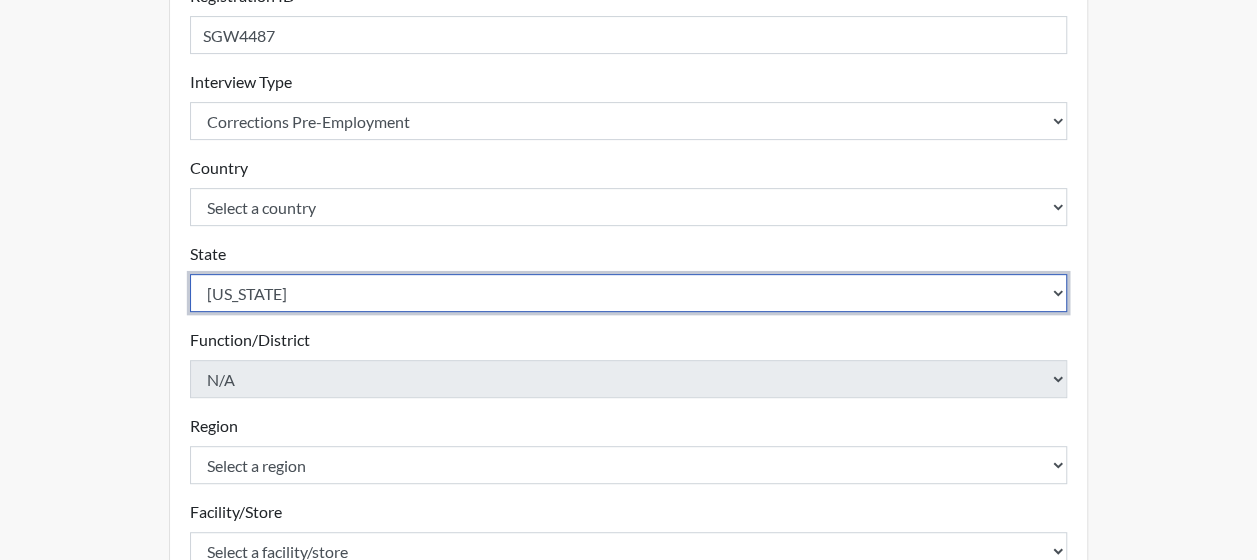 click on "Select a state  [US_STATE]   [US_STATE]   [US_STATE]   [US_STATE]   [US_STATE]   [US_STATE]   [US_STATE]   [US_STATE]   [US_STATE]   [US_STATE]   [US_STATE]   [US_STATE]   [US_STATE]   [US_STATE]   [US_STATE]   [US_STATE]   [US_STATE]   [US_STATE]   [US_STATE]   [US_STATE]   [US_STATE]   [US_STATE]   [US_STATE]   [US_STATE]   [US_STATE]   [US_STATE]   [US_STATE]   [US_STATE]   [US_STATE]   [US_STATE]   [US_STATE]   [US_STATE]   [US_STATE]   [US_STATE]   [US_STATE]   [US_STATE]   [US_STATE]   [US_STATE]   [US_STATE]   [US_STATE]   [US_STATE]   [US_STATE]   [US_STATE]   [US_STATE]   [US_STATE]   [US_STATE][PERSON_NAME][US_STATE]   [US_STATE]   [US_STATE]   [US_STATE]" at bounding box center (629, 293) 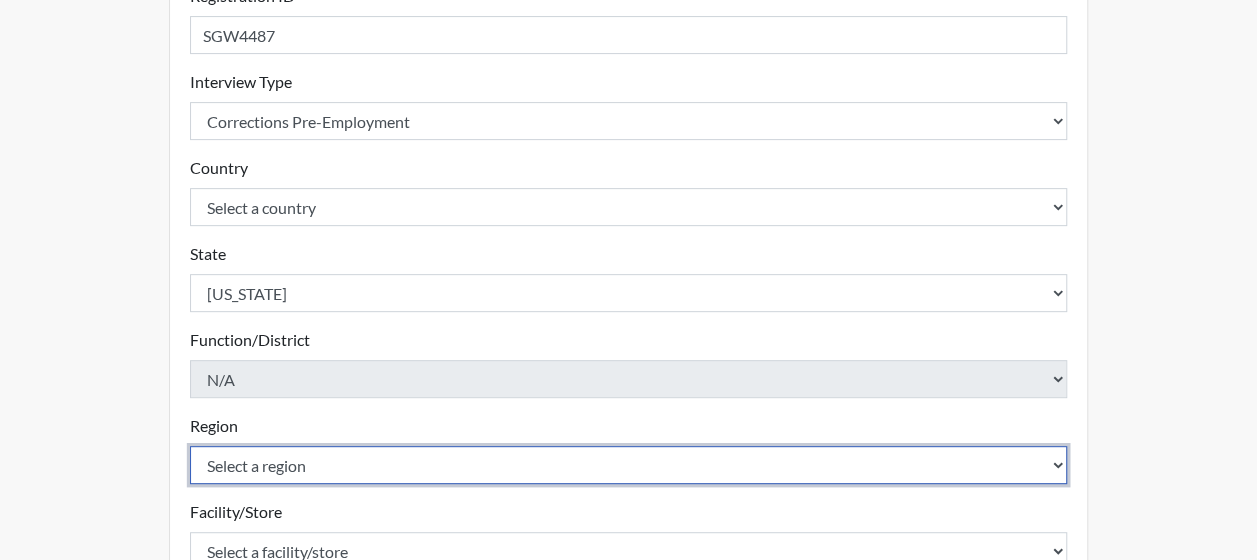 click on "Select a region  [GEOGRAPHIC_DATA]" at bounding box center (629, 465) 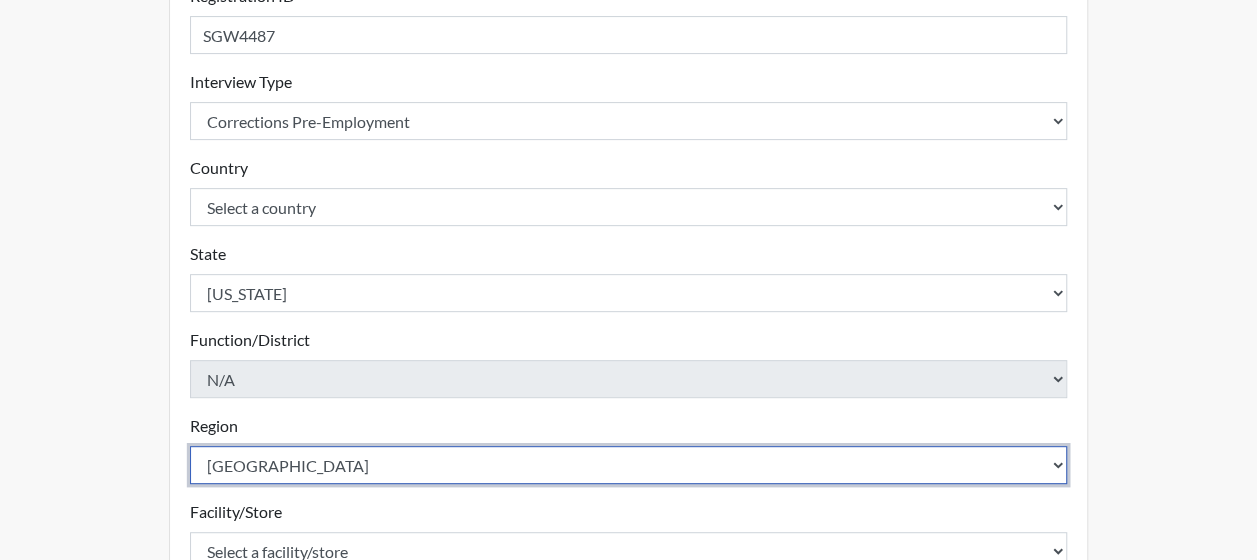 click on "Select a region  [GEOGRAPHIC_DATA]" at bounding box center (629, 465) 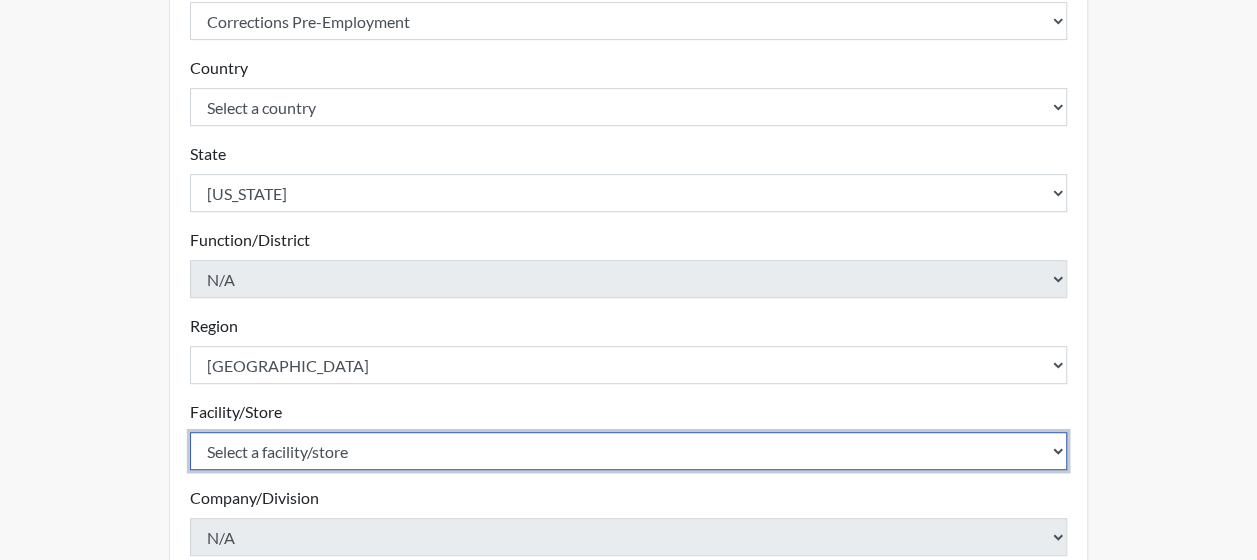 click on "Select a facility/store  Dodge SP" at bounding box center (629, 451) 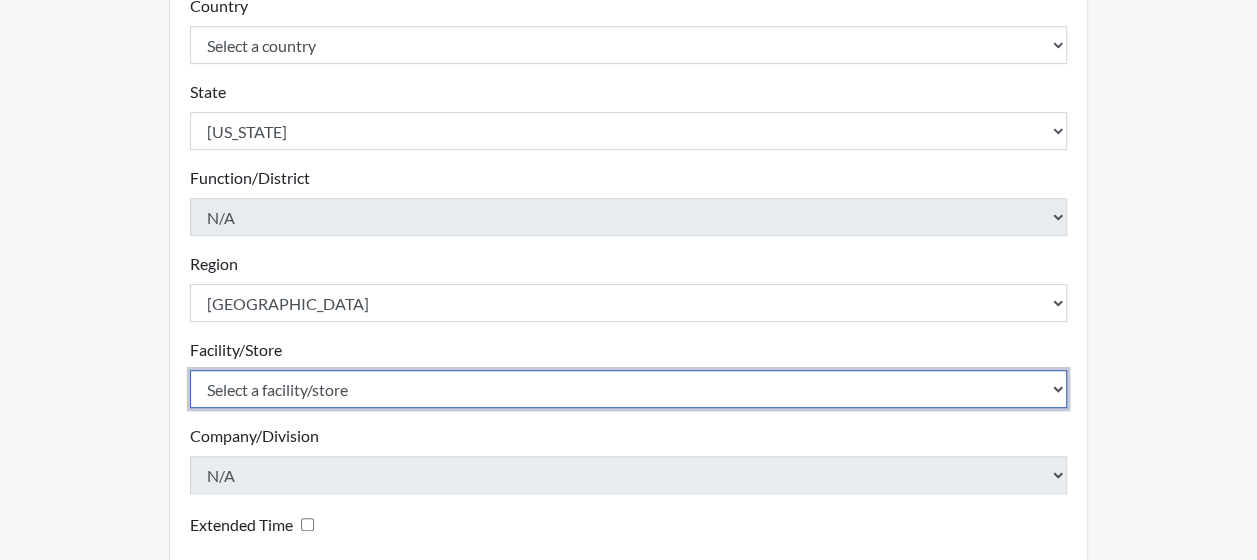 scroll, scrollTop: 500, scrollLeft: 0, axis: vertical 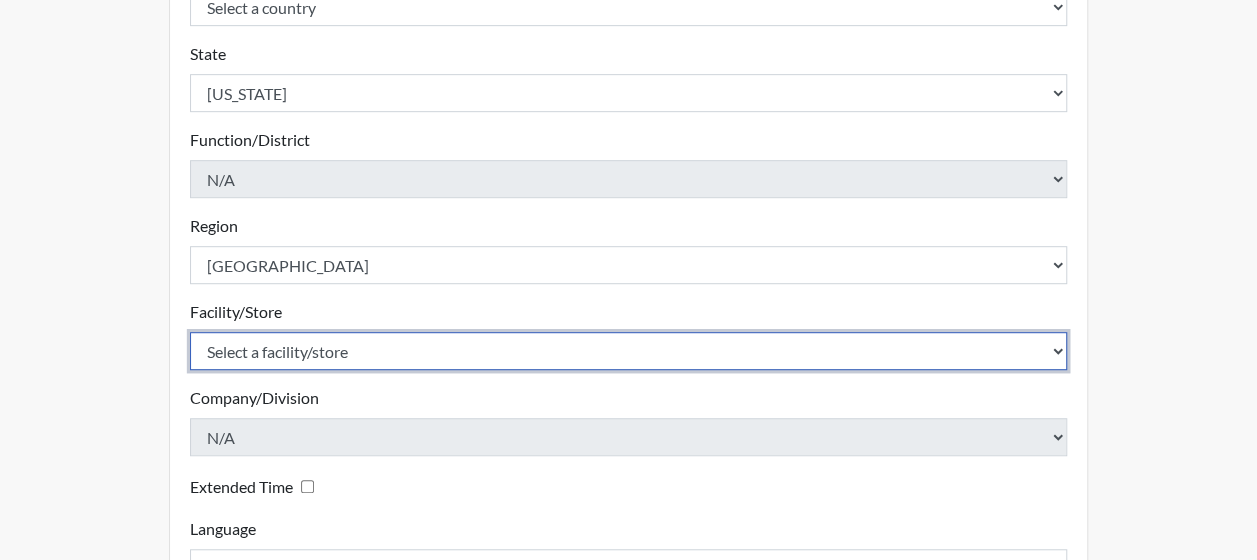 click on "Select a facility/store  Dodge SP" at bounding box center [629, 351] 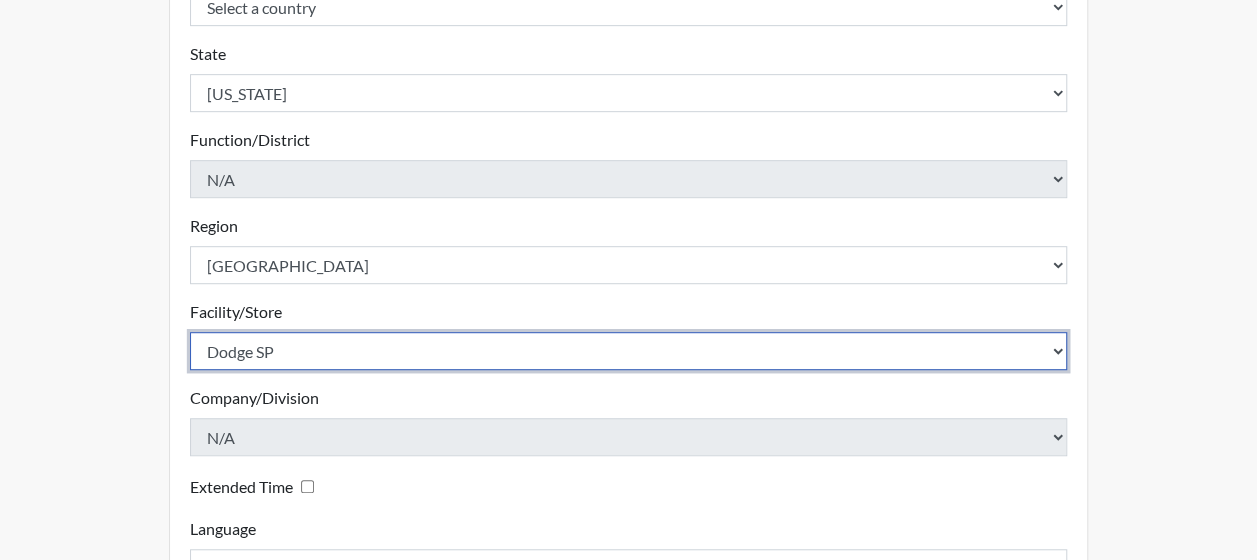 click on "Select a facility/store  Dodge SP" at bounding box center [629, 351] 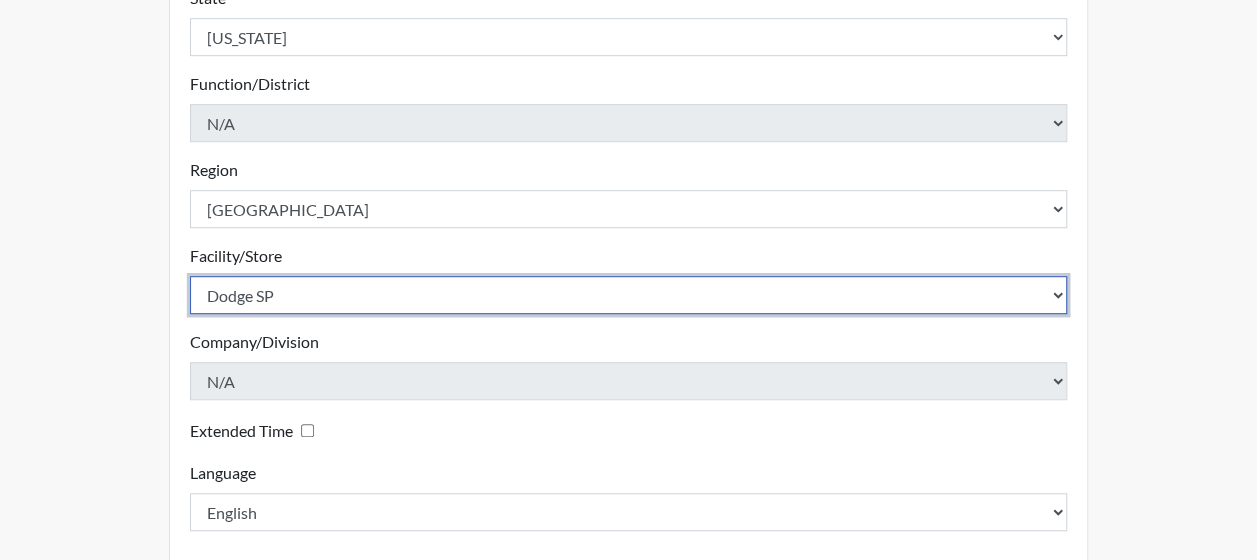 scroll, scrollTop: 600, scrollLeft: 0, axis: vertical 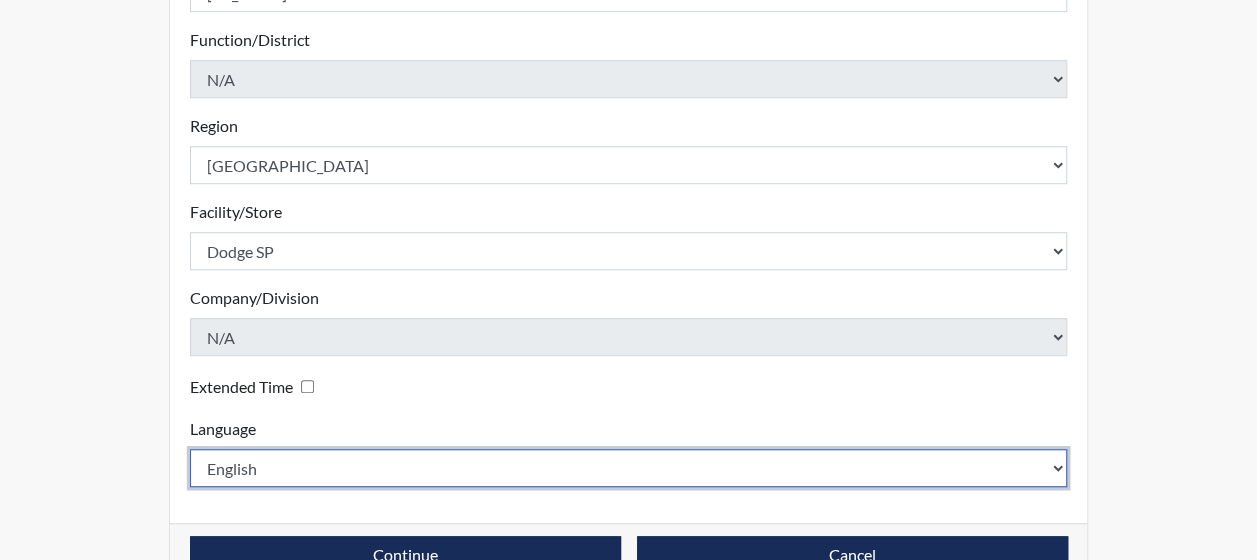 click on "English   Spanish" at bounding box center [629, 468] 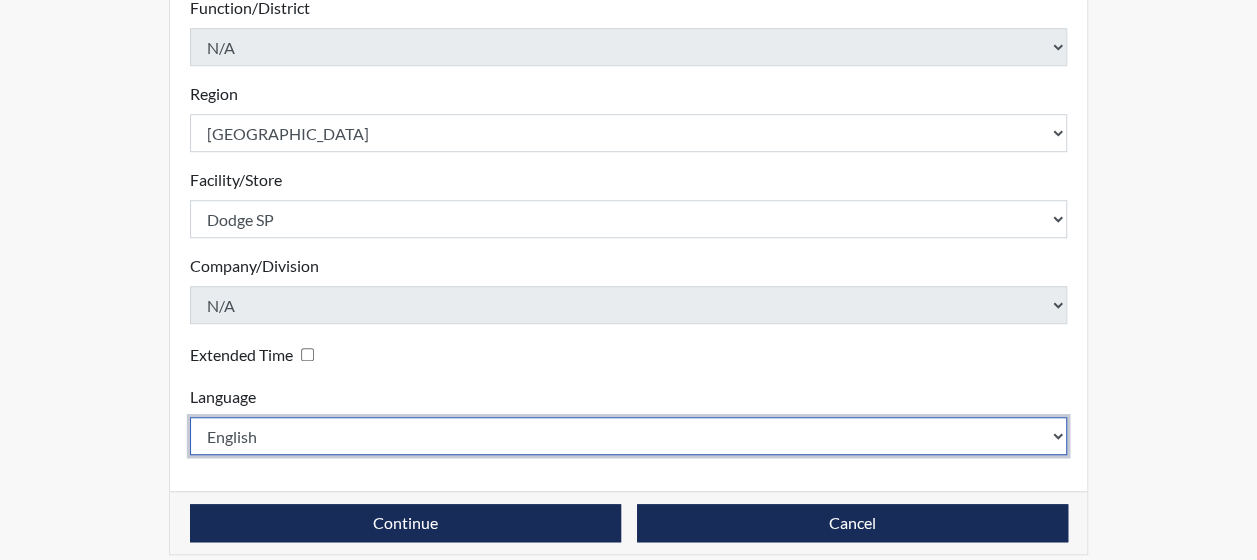 scroll, scrollTop: 648, scrollLeft: 0, axis: vertical 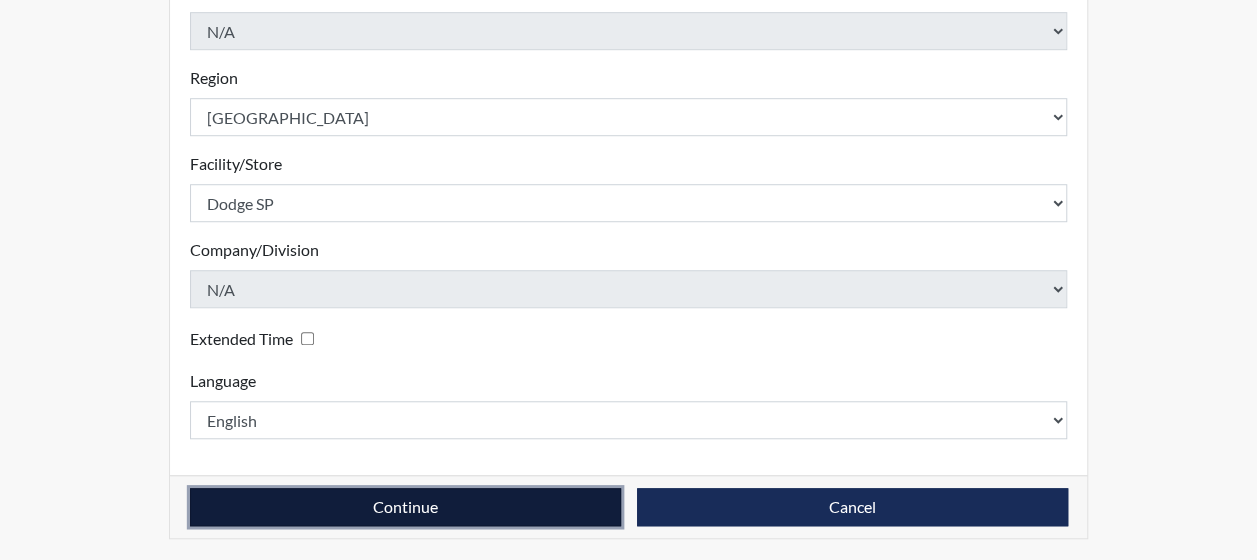 click on "Continue" at bounding box center (405, 507) 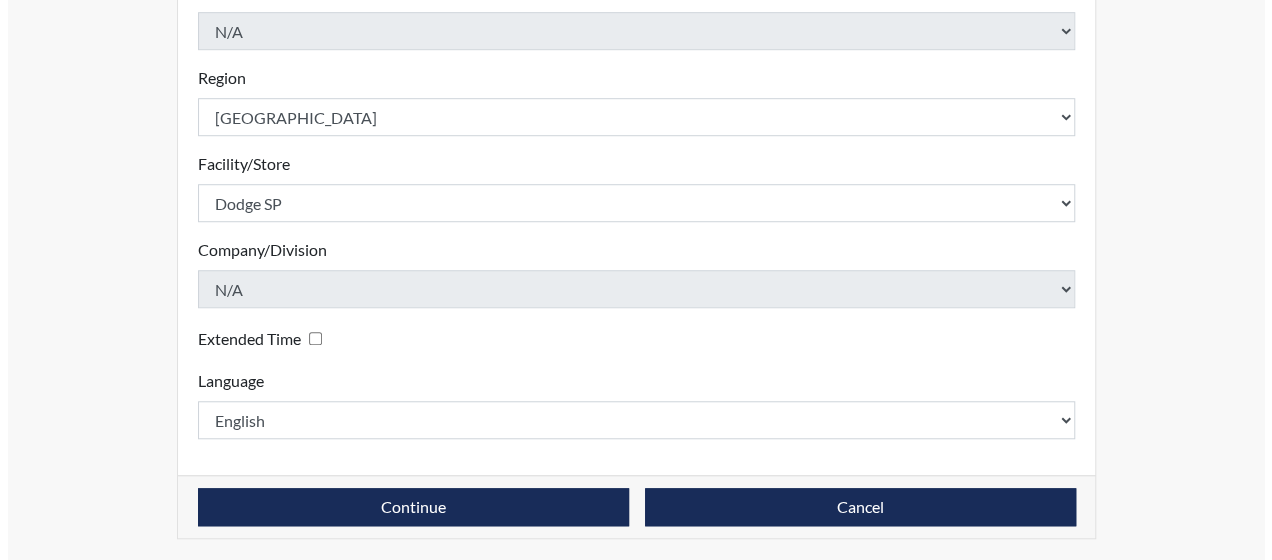 scroll, scrollTop: 0, scrollLeft: 0, axis: both 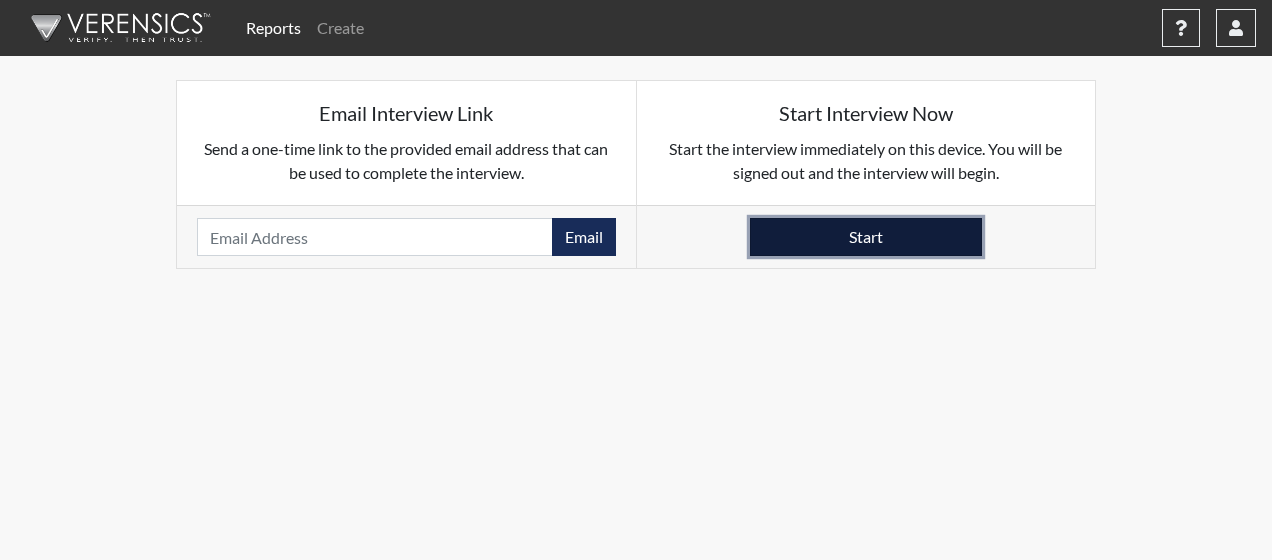 click on "Start" at bounding box center [866, 237] 